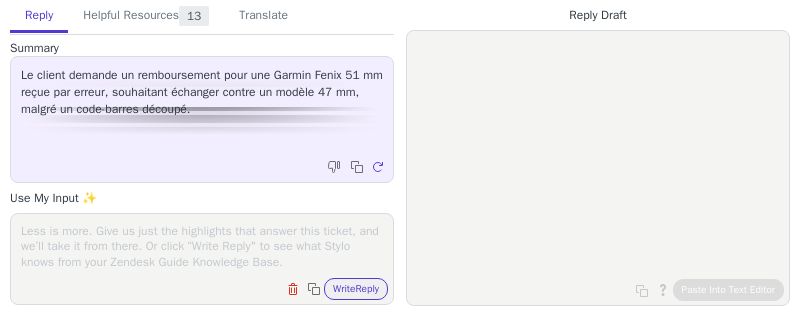 scroll, scrollTop: 0, scrollLeft: 0, axis: both 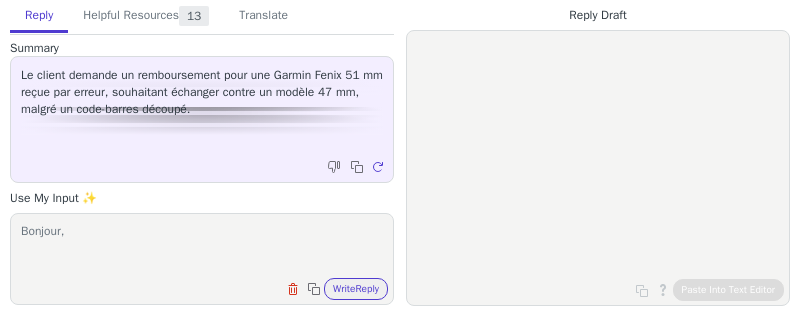 click on "Bonjour," at bounding box center [202, 246] 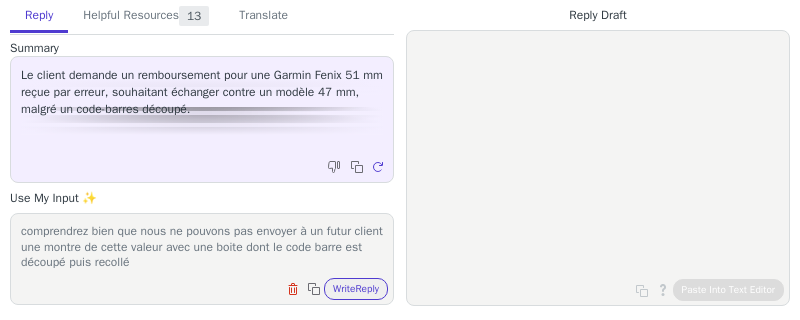 scroll, scrollTop: 138, scrollLeft: 0, axis: vertical 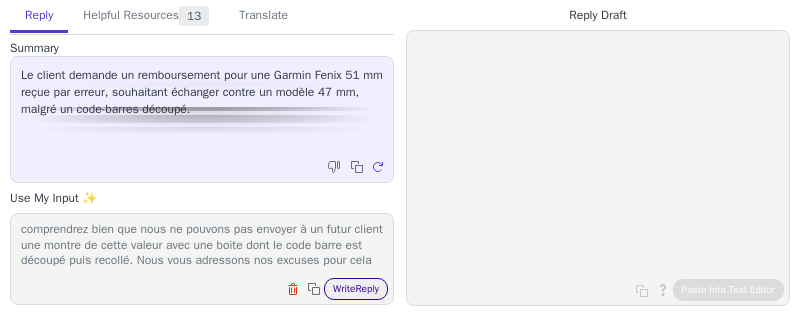 type on "Bonjour,
Merci pour votre message et pour les photos. Après analyse et concertation interne, en appuis sur nos conditions générales de vente, nous ne serons malheureusement pas en mesure d'accepter le retour de cette montre. En effet, nous n'acceptons que le retour des articles neufs, dans leur emballage d'origine. Nous remettons en vente les retours que nous recevons des clients et vous comprendrez bien que nous ne pouvons pas envoyer à un futur client une montre de cette valeur avec une boite dont le code barre est découpé puis recollé. Nous vous adressons nos excuses pour cela" 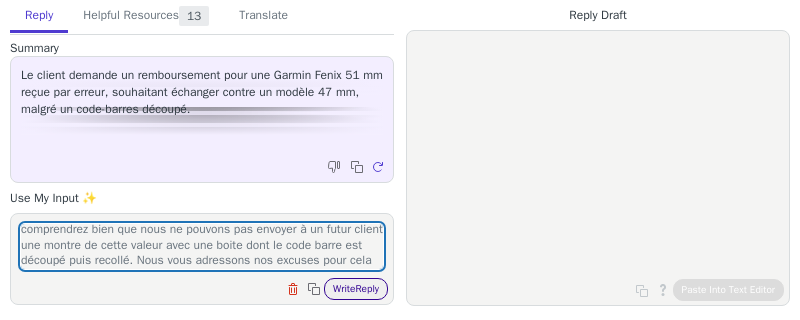 click on "Write  Reply" at bounding box center (356, 289) 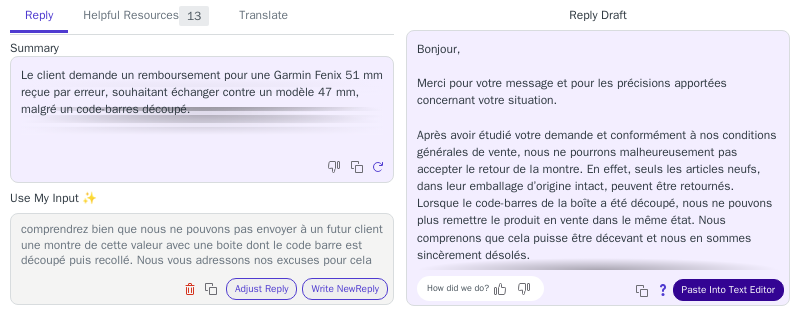 click on "Paste Into Text Editor" at bounding box center (728, 290) 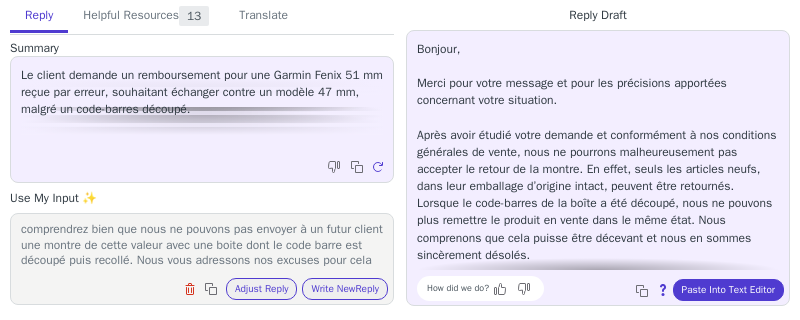 scroll, scrollTop: 140, scrollLeft: 0, axis: vertical 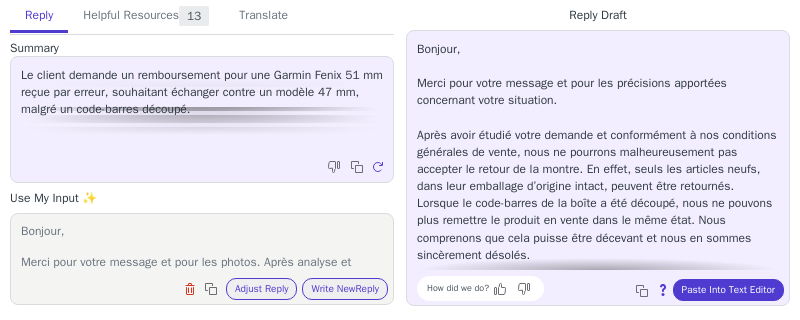 drag, startPoint x: 333, startPoint y: 264, endPoint x: 245, endPoint y: 246, distance: 89.822044 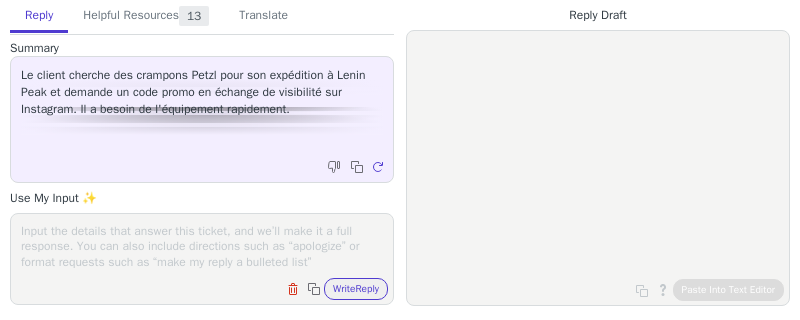scroll, scrollTop: 0, scrollLeft: 0, axis: both 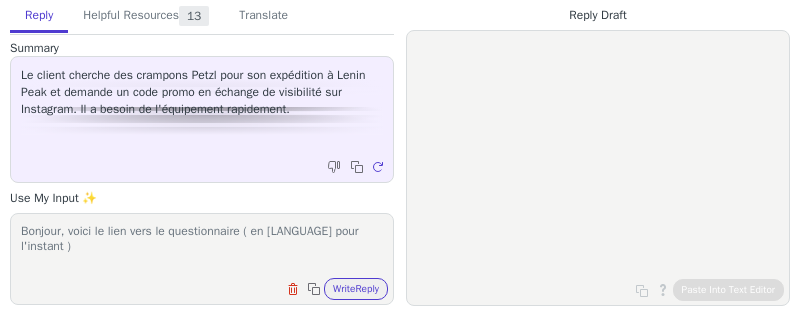 paste on "https://form.typeform.com/to/rLshKkVU" 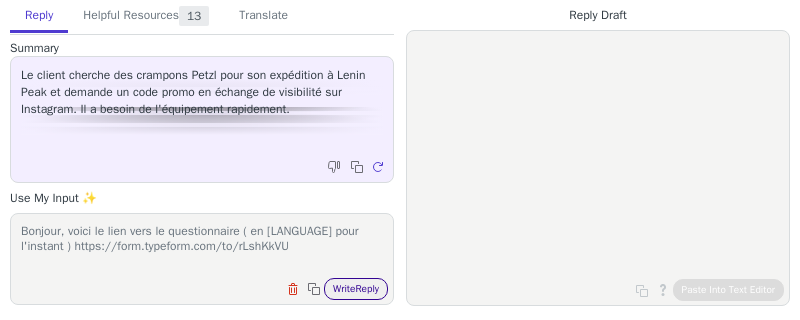 type on "Bonjour, voici le lien vers le questionnaire ( en [LANGUAGE] pour l'instant ) https://form.typeform.com/to/rLshKkVU" 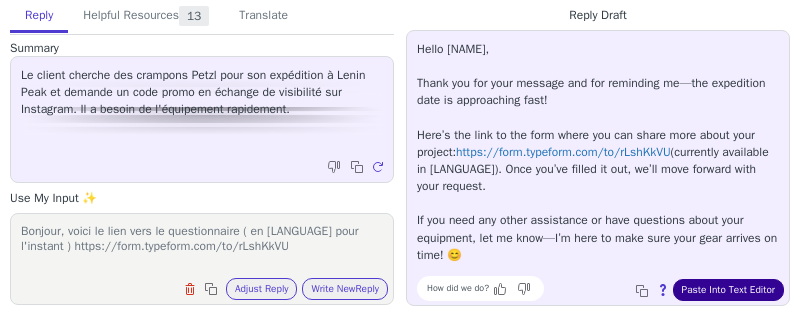 click on "Paste Into Text Editor" at bounding box center (728, 290) 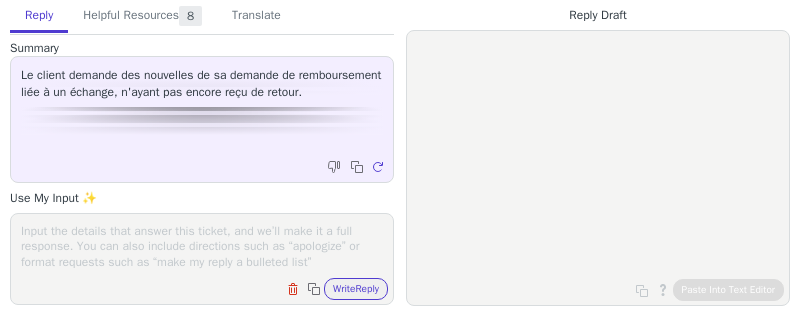 scroll, scrollTop: 0, scrollLeft: 0, axis: both 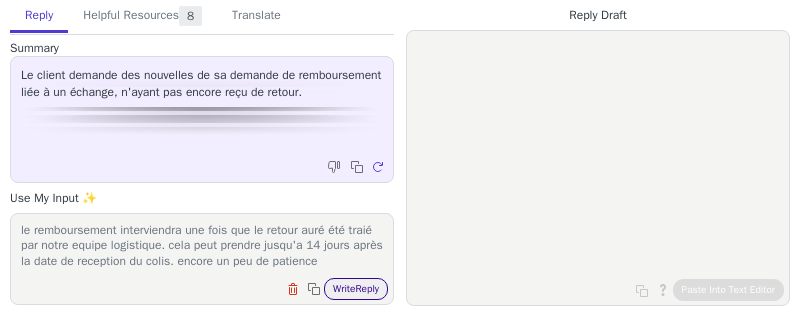 type on "le remboursement interviendra une fois que le retour auré été traié par notre equipe logistique. cela peut prendre jusqu'a 14 jours après la date de reception du colis. encore un peu de patience" 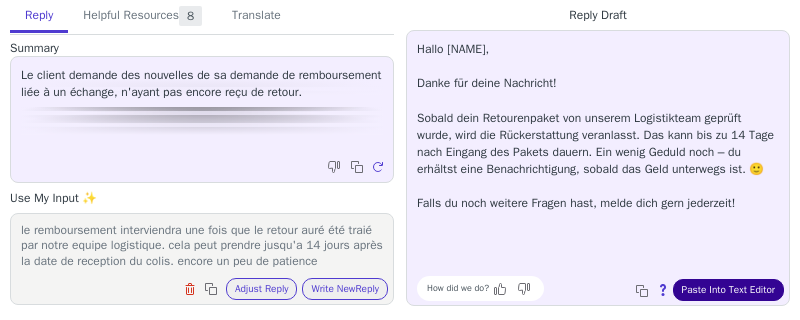 click on "Paste Into Text Editor" at bounding box center (728, 290) 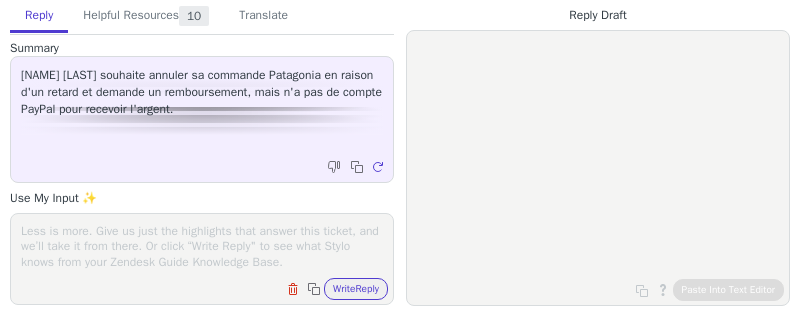 scroll, scrollTop: 0, scrollLeft: 0, axis: both 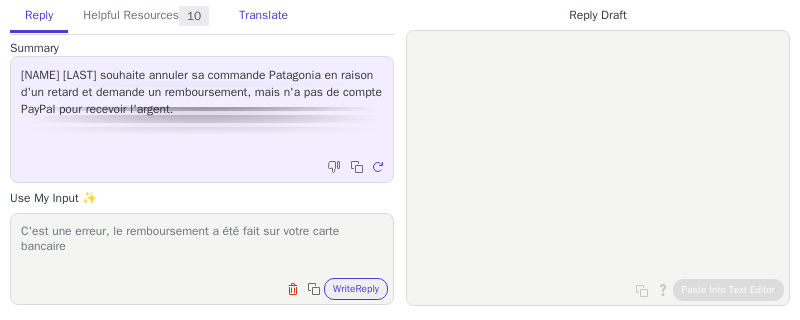 type on "C'est une erreur, le remboursement a été fait sur votre carte bancaire" 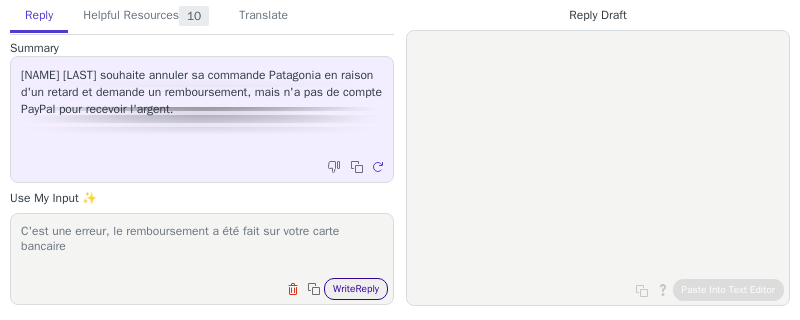 click on "Write  Reply" at bounding box center (356, 289) 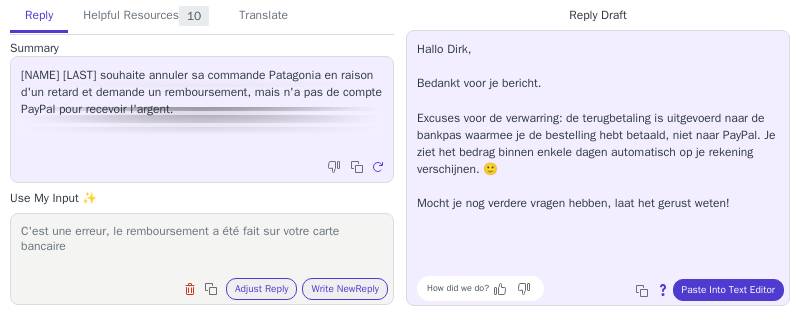 click on "How did we do?   Copy to clipboard About this reply Paste Into Text Editor" at bounding box center [608, 288] 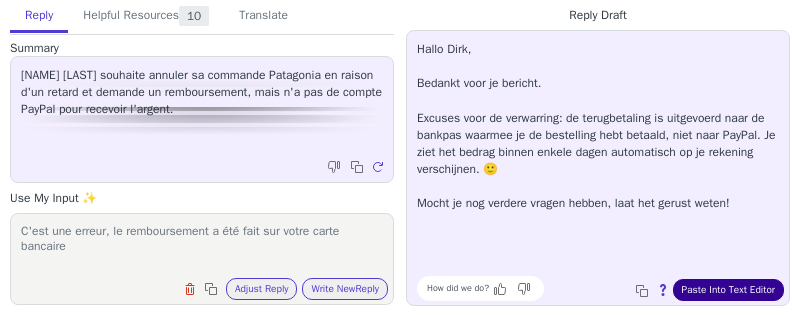 click on "Paste Into Text Editor" at bounding box center (728, 290) 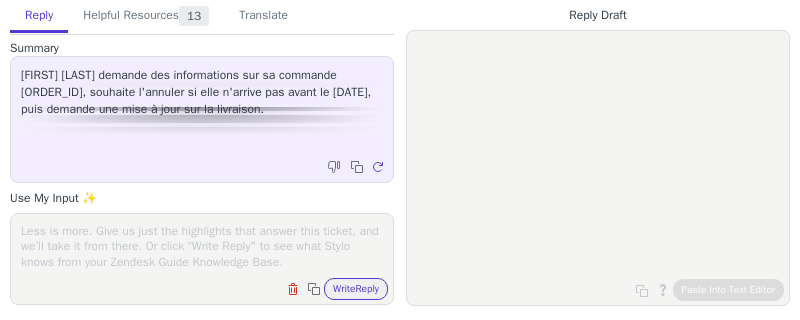 scroll, scrollTop: 0, scrollLeft: 0, axis: both 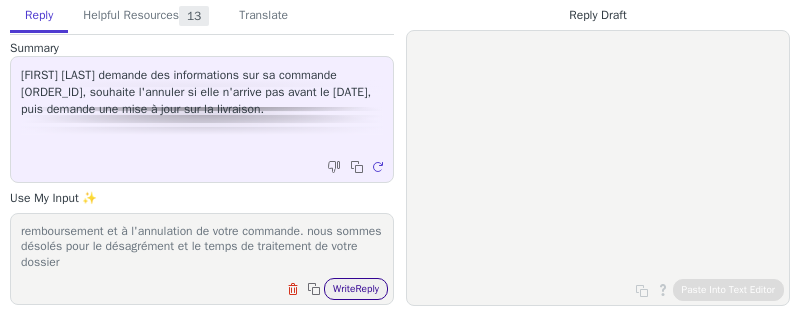 type on "Bonjour, l'enquete auprès du transporteur a livré son verdict et le colis a été déclaré perdu. Nous avons donc procédé à son remboursement et à l'annulation de votre commande. nous sommes désolés pour le désagrément et le temps de traitement de votre dossier" 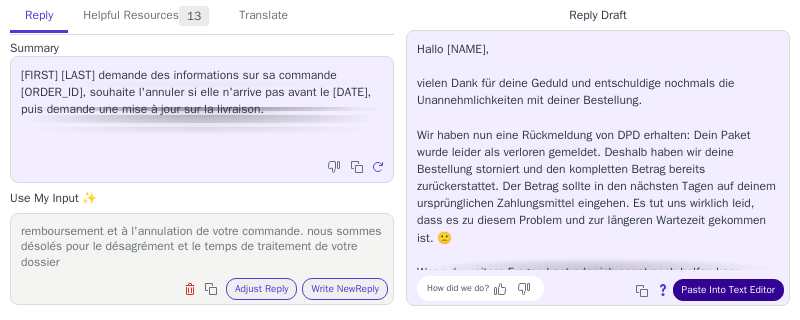 click on "Paste Into Text Editor" at bounding box center (728, 290) 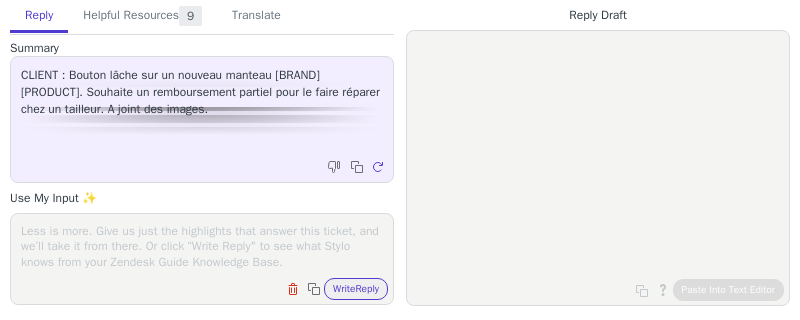 scroll, scrollTop: 0, scrollLeft: 0, axis: both 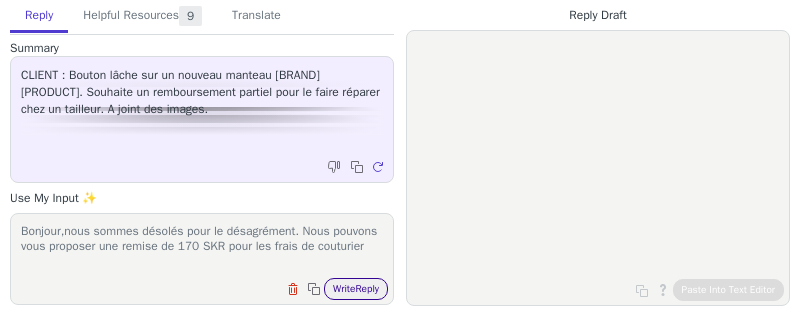 type on "Bonjour,nous sommes désolés pour le désagrément. Nous pouvons vous proposer une remise de 170 SKR pour les frais de couturier" 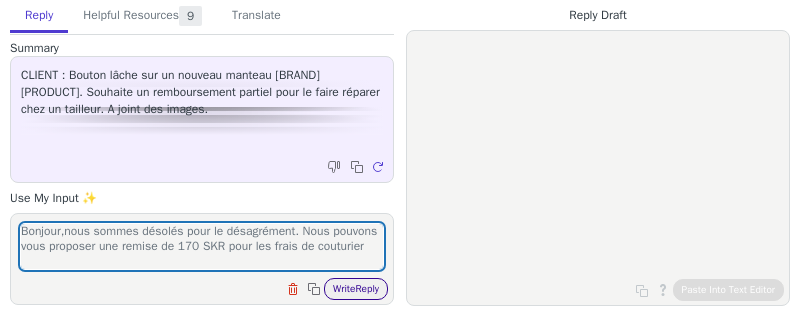 click on "Write  Reply" at bounding box center (356, 289) 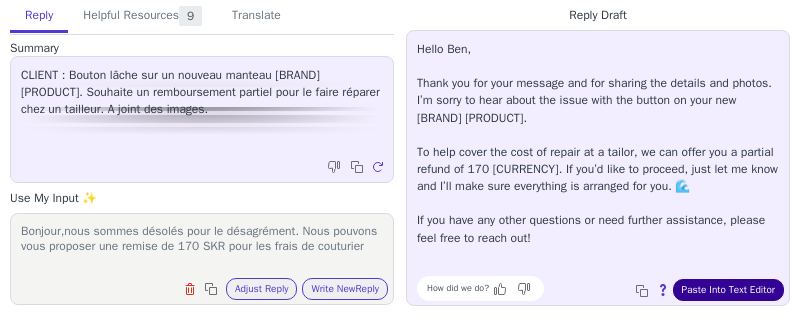click on "Paste Into Text Editor" at bounding box center (728, 290) 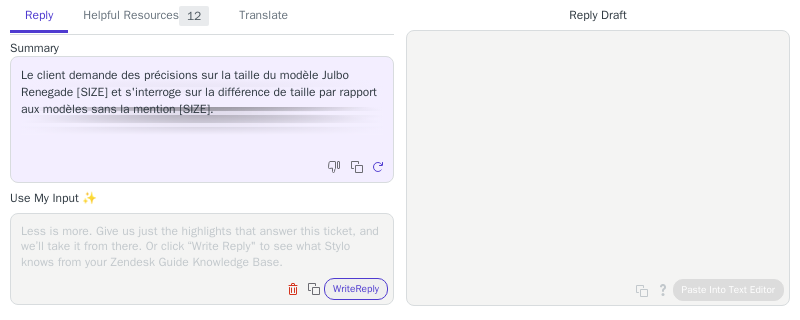 scroll, scrollTop: 0, scrollLeft: 0, axis: both 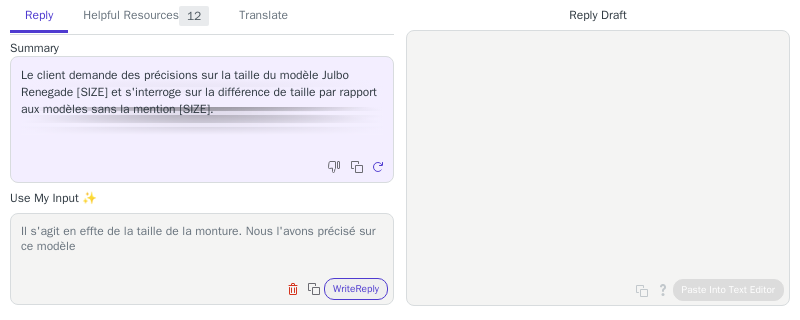 click on "Il s'agit en effte de la taille de la monture. Nous l'avons précisé sur ce modèle" at bounding box center (202, 246) 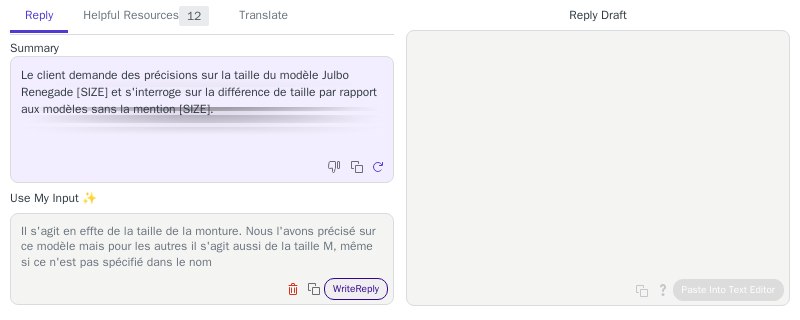 type on "Il s'agit en effte de la taille de la monture. Nous l'avons précisé sur ce modèle mais pour les autres il s'agit aussi de la taille M, même si ce n'est pas spécifié dans le nom" 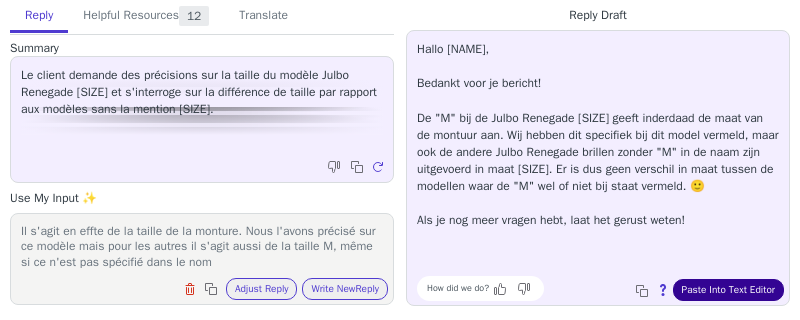 click on "Paste Into Text Editor" at bounding box center [728, 290] 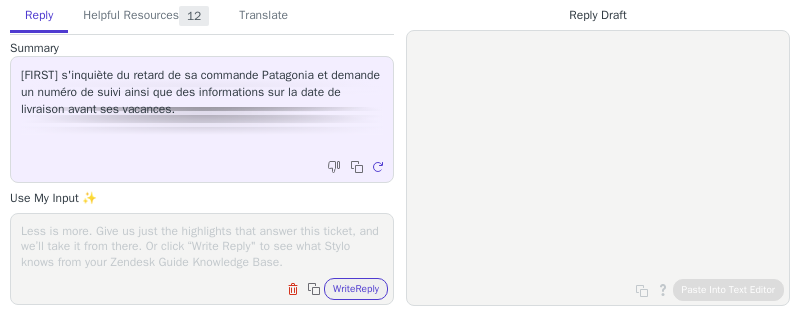 scroll, scrollTop: 0, scrollLeft: 0, axis: both 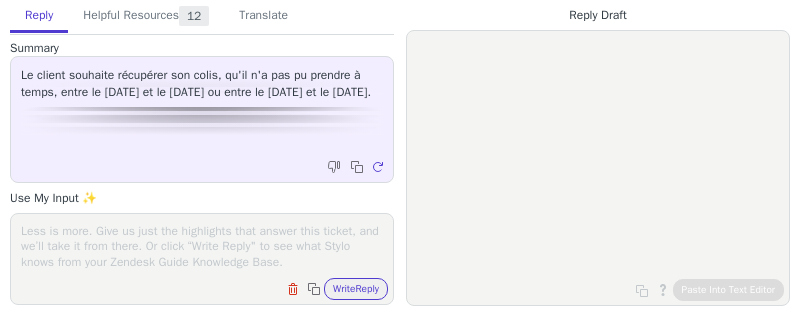 click at bounding box center [202, 246] 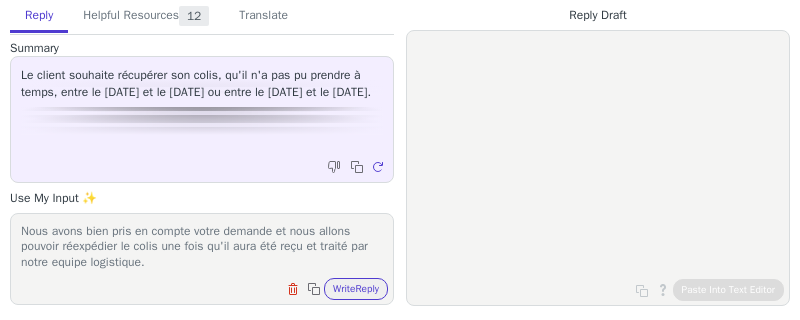 scroll, scrollTop: 31, scrollLeft: 0, axis: vertical 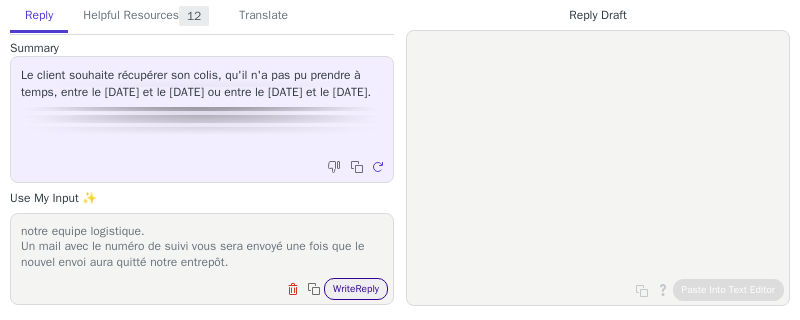 type on "Nous avons bien pris en compte votre demande et nous allons pouvoir réexpédier le colis une fois qu'il aura été reçu et traité par notre equipe logistique.
Un mail avec le numéro de suivi vous sera envoyé une fois que le nouvel envoi aura quitté notre entrepôt." 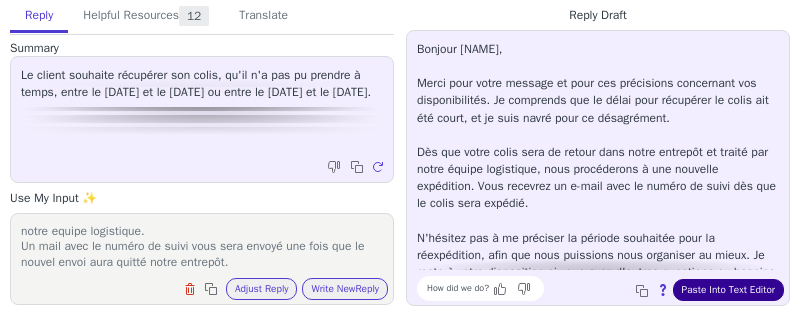 click on "Paste Into Text Editor" at bounding box center [728, 290] 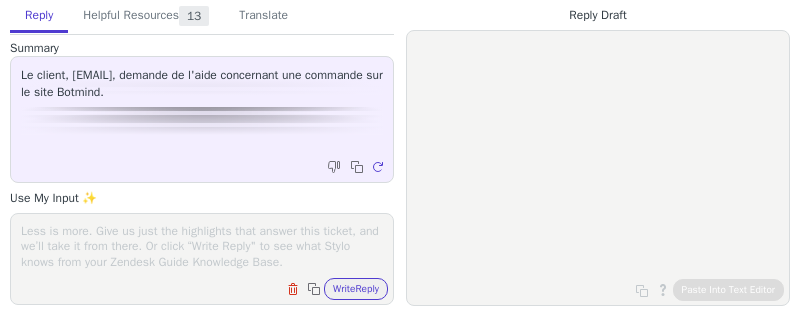 scroll, scrollTop: 0, scrollLeft: 0, axis: both 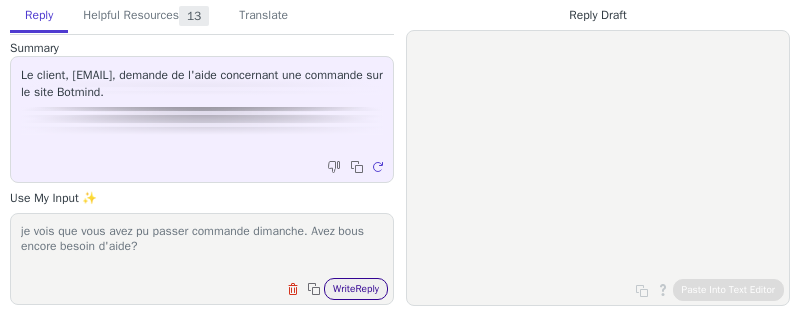 type on "je vois que vous avez pu passer commande dimanche. Avez bous encore besoin d'aide?" 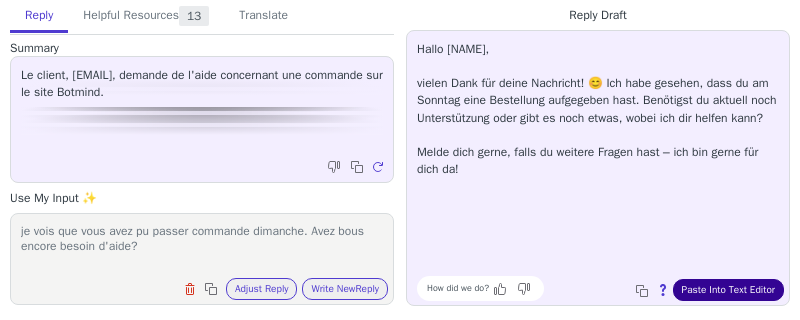 click on "Paste Into Text Editor" at bounding box center (728, 290) 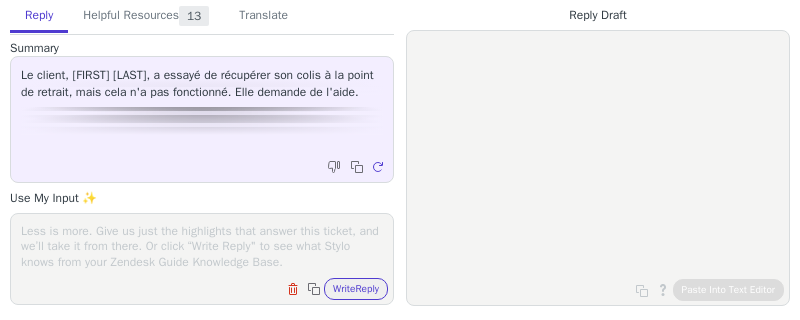 scroll, scrollTop: 0, scrollLeft: 0, axis: both 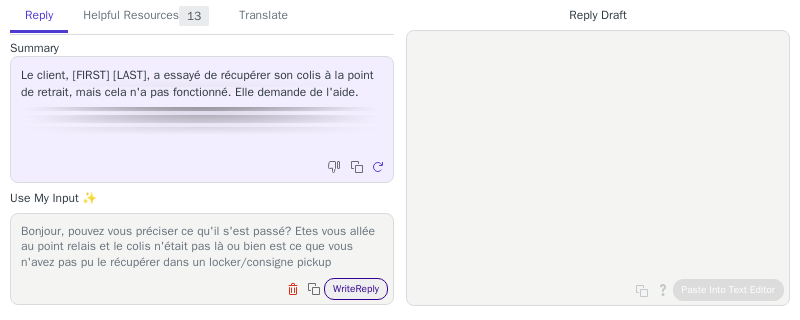 type on "Bonjour, pouvez vous préciser ce qu'il s'est passé? Etes vous allée au point relais et le colis n'était pas là ou bien est ce que vous n'avez pas pu le récupérer dans un locker/consigne pickup" 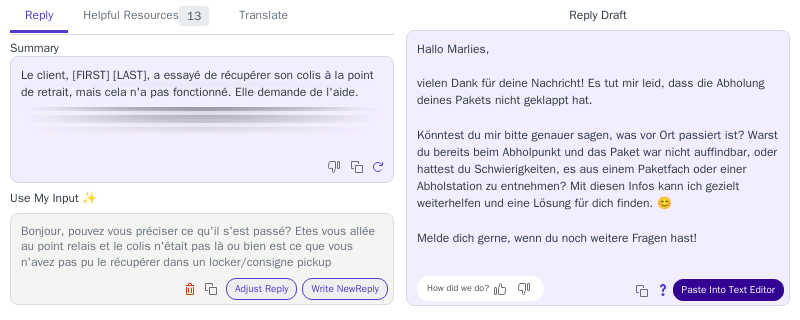 click on "Paste Into Text Editor" at bounding box center (728, 290) 